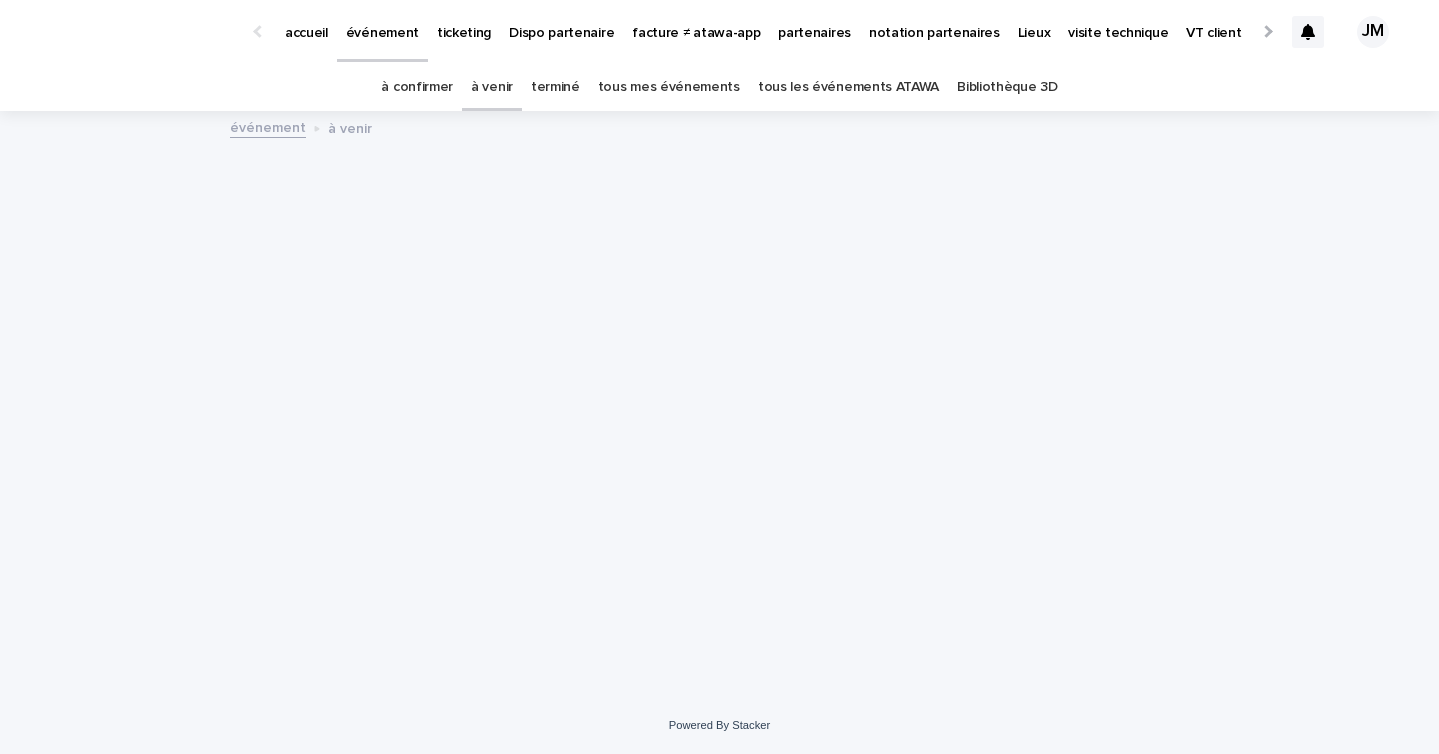 scroll, scrollTop: 0, scrollLeft: 0, axis: both 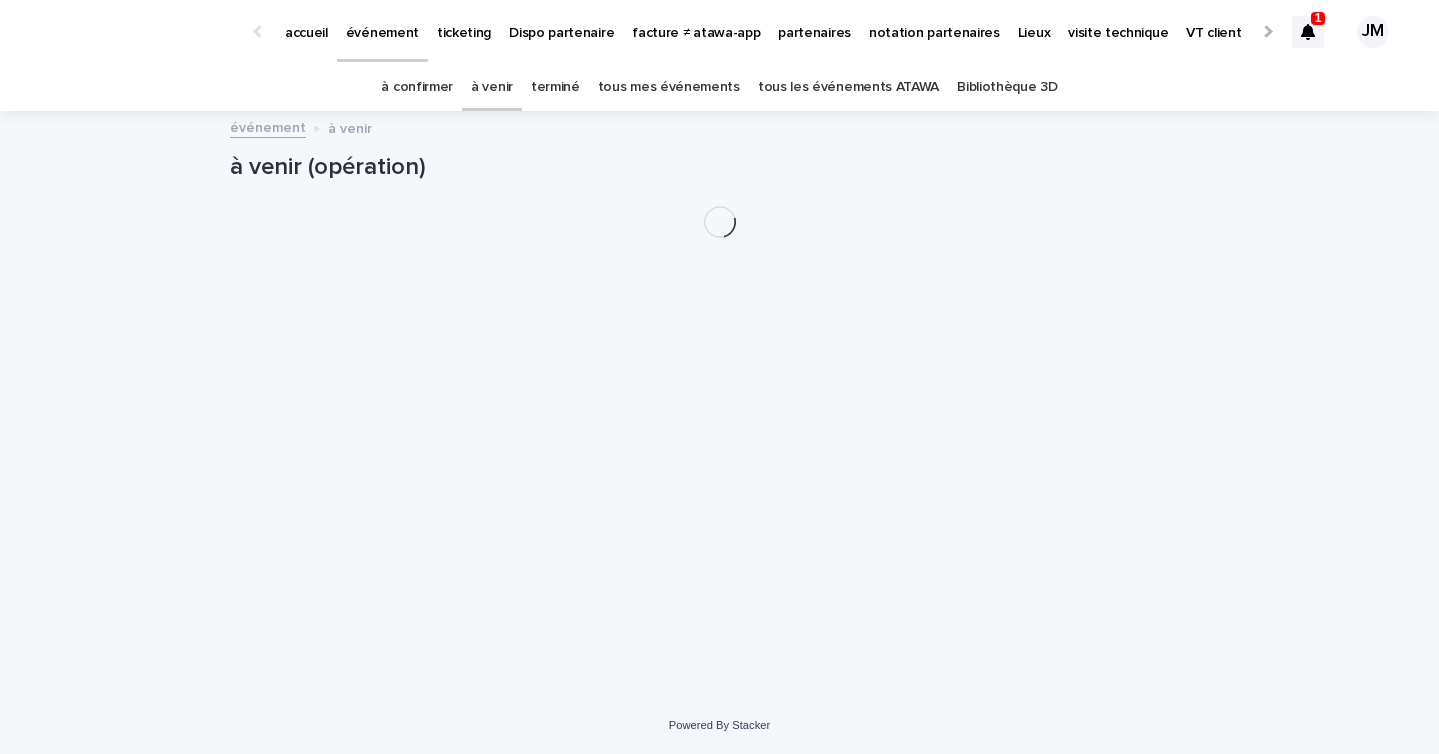 click on "à confirmer" at bounding box center [417, 87] 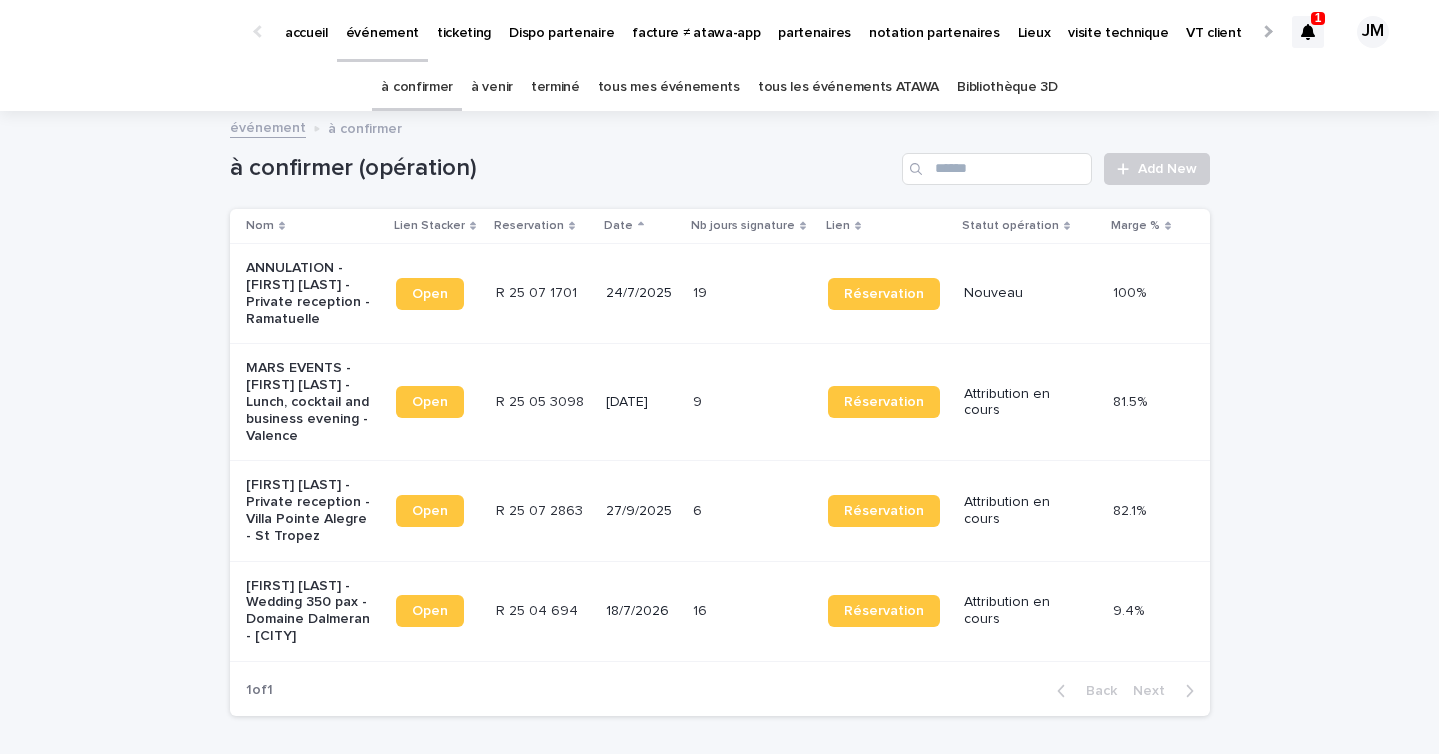 click on "1" at bounding box center (1318, 18) 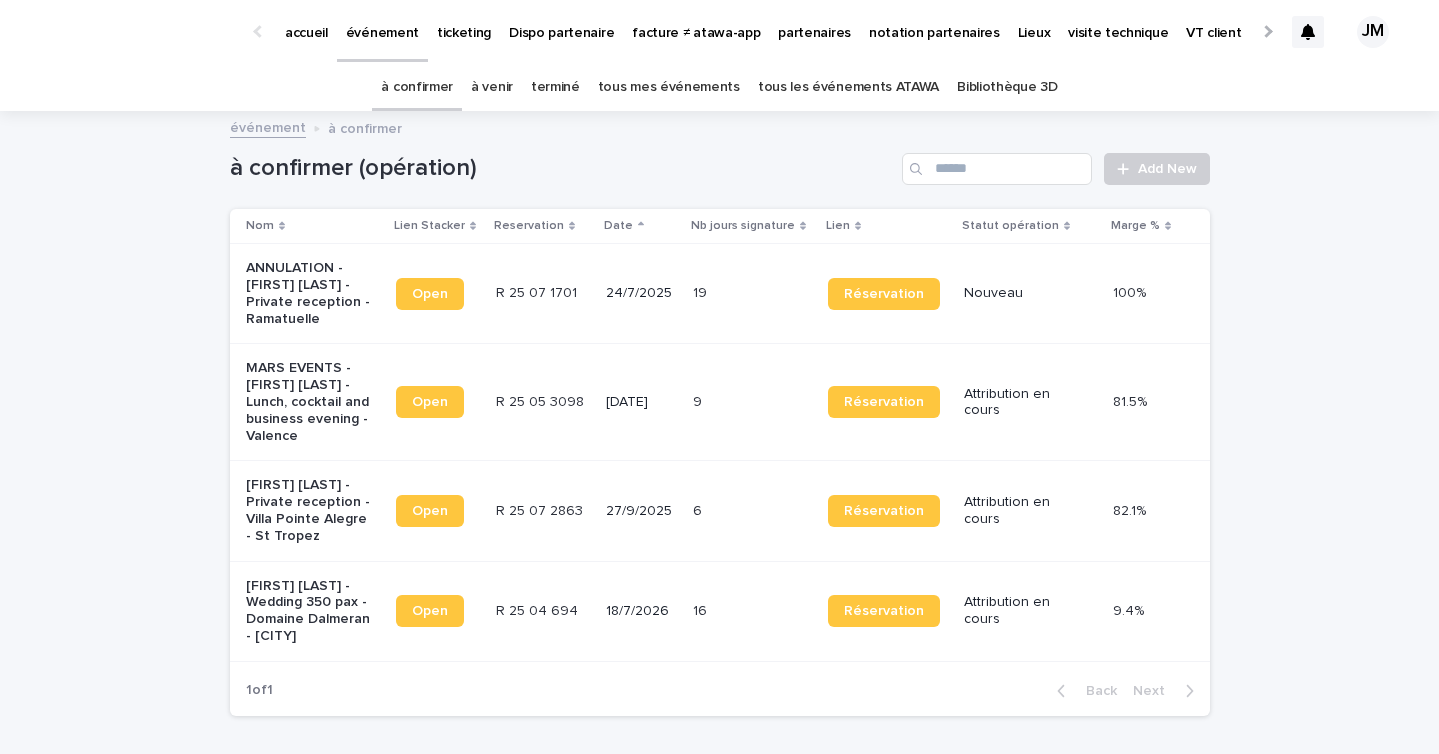 click on "Loading... Saving… Loading... Saving… à confirmer (opération) Add New Nom Lien Stacker Reservation Date Nb jours signature Lien Statut opération Marge % ANNULATION - [FIRST] [LAST] - Private reception - Ramatuelle Open R 25 07 1701 R 25 07 1701   [DATE] 19 19   Réservation Nouveau 100% 100%   MARS EVENTS - [FIRST] [LAST] - Lunch, cocktail and business evening - Valence Open R 25 05 3098 R 25 05 3098   [DATE] 9 9   Réservation Attribution en cours 81.5% 81.5%   [FIRST] [LAST] - Private reception - Villa Pointe Alegre - St Tropez Open R 25 07 2863 R 25 07 2863   [DATE] 6 6   Réservation Attribution en cours 82.1% 82.1%   [FIRST] [LAST] - Wedding 350 pax - Domaine Dalmeran - [CITY] Open R 25 04 694 R 25 04 694   [DATE] 16 16   Réservation Attribution en cours 9.4% 9.4%   1  of  1 Back Next" at bounding box center [719, 472] 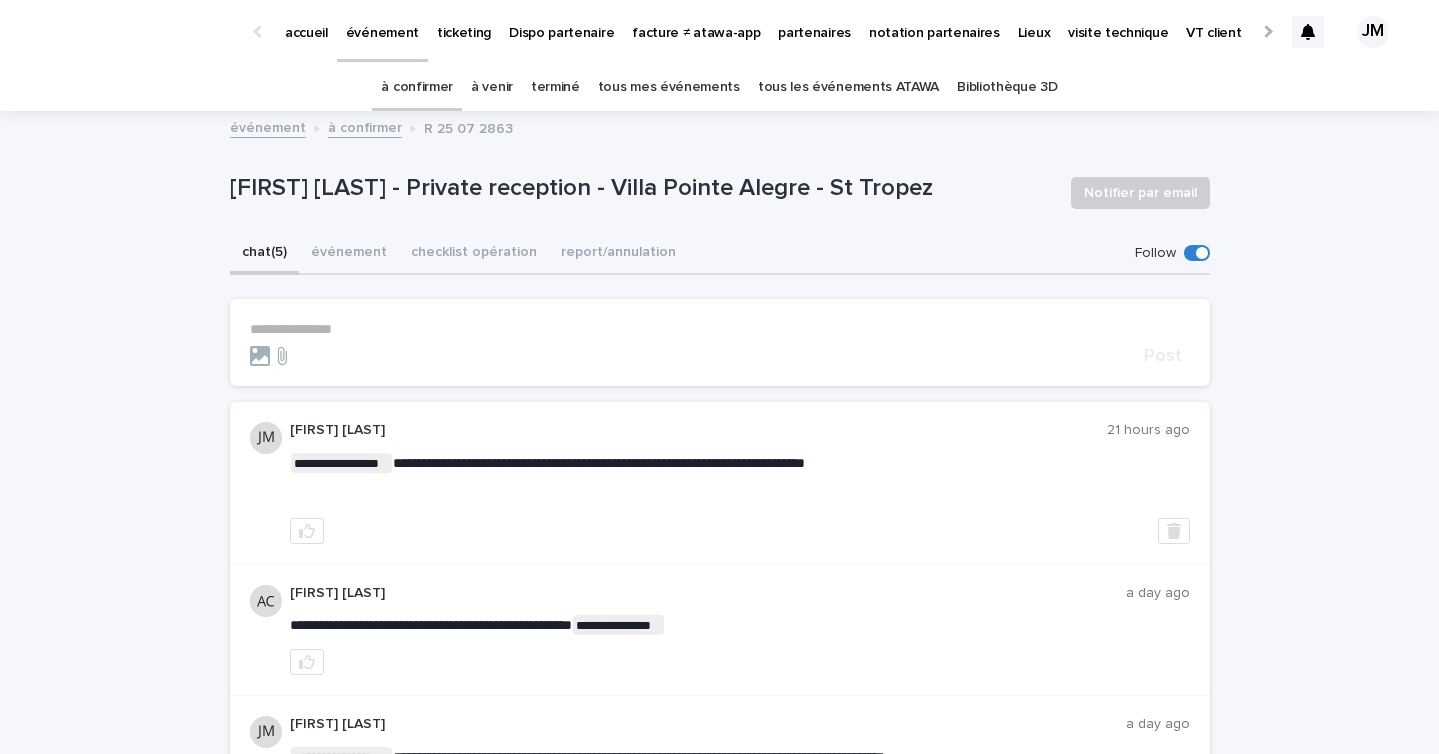 click on "à confirmer" at bounding box center [417, 87] 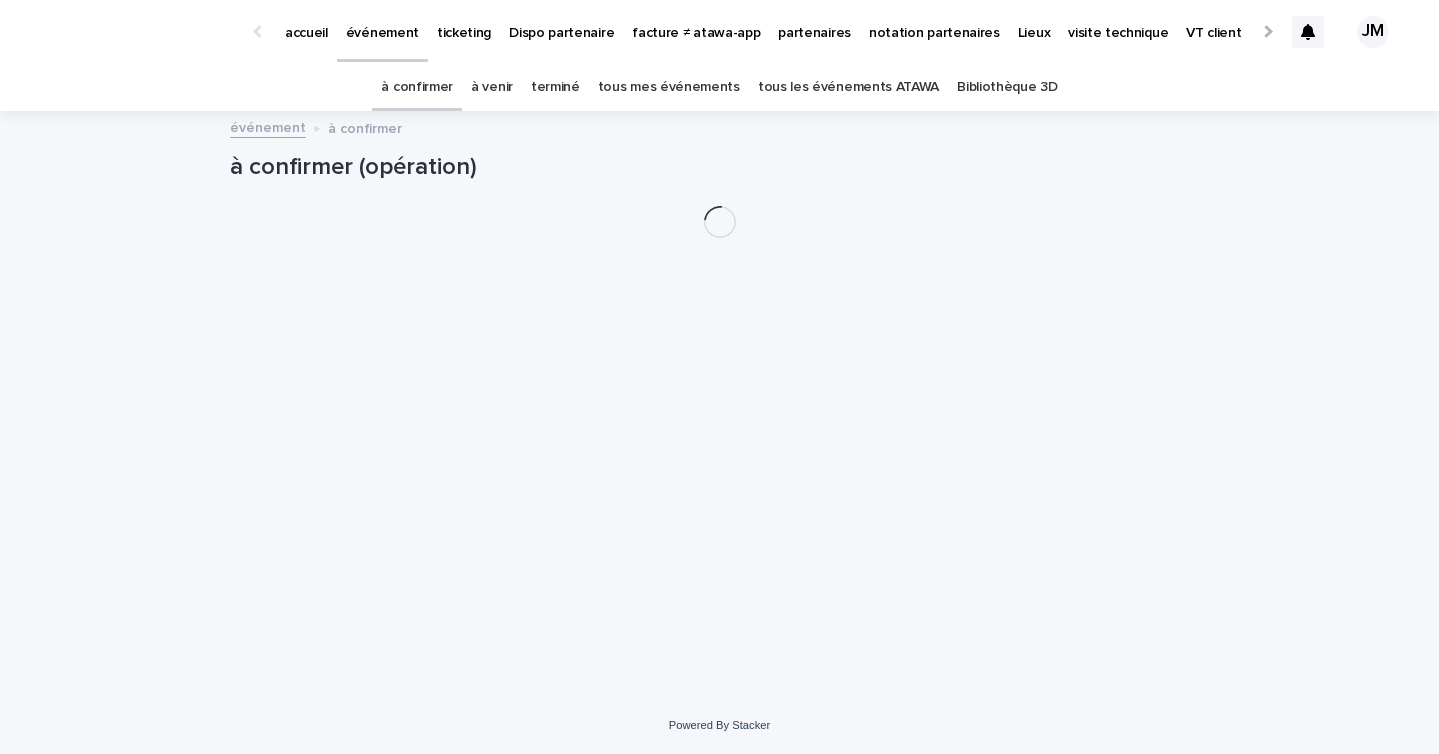 click on "à confirmer" at bounding box center (417, 87) 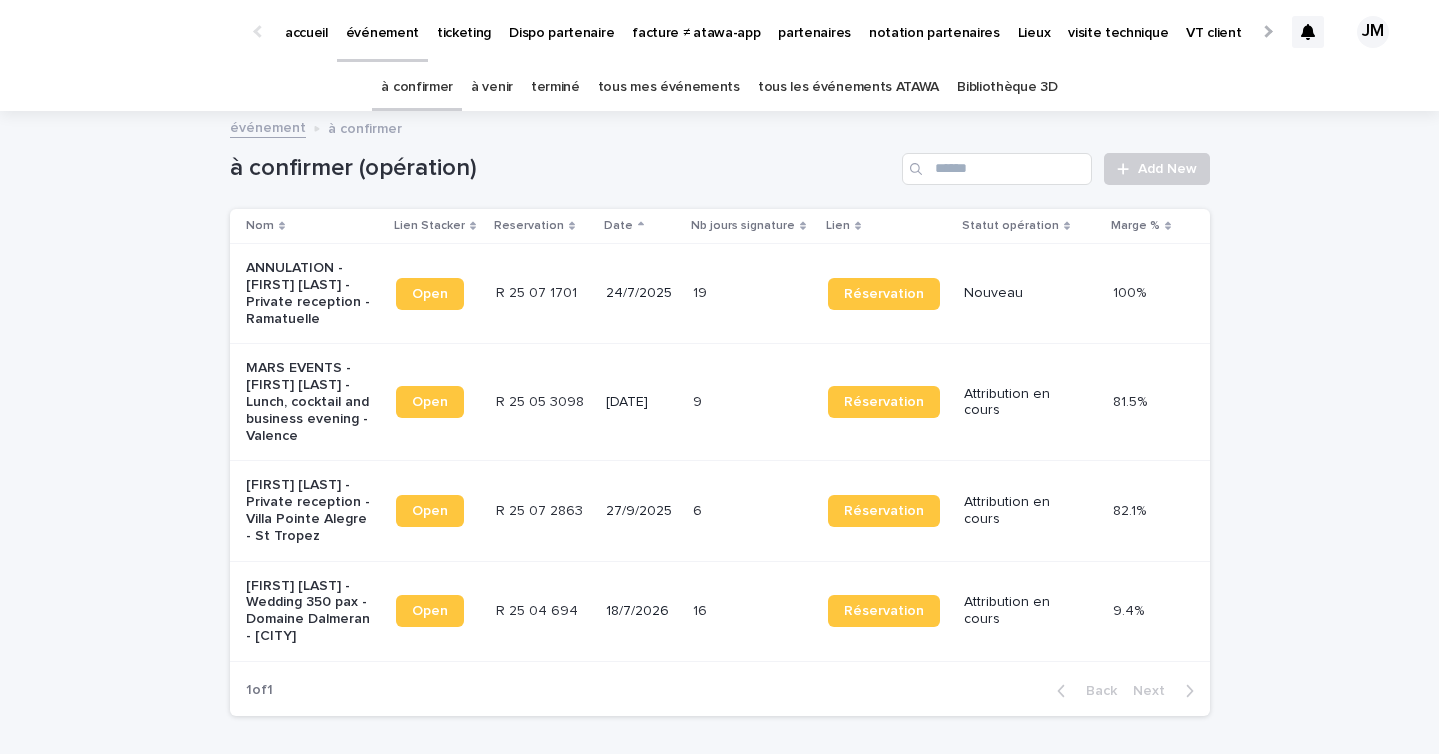 click on "16 16" at bounding box center (752, 611) 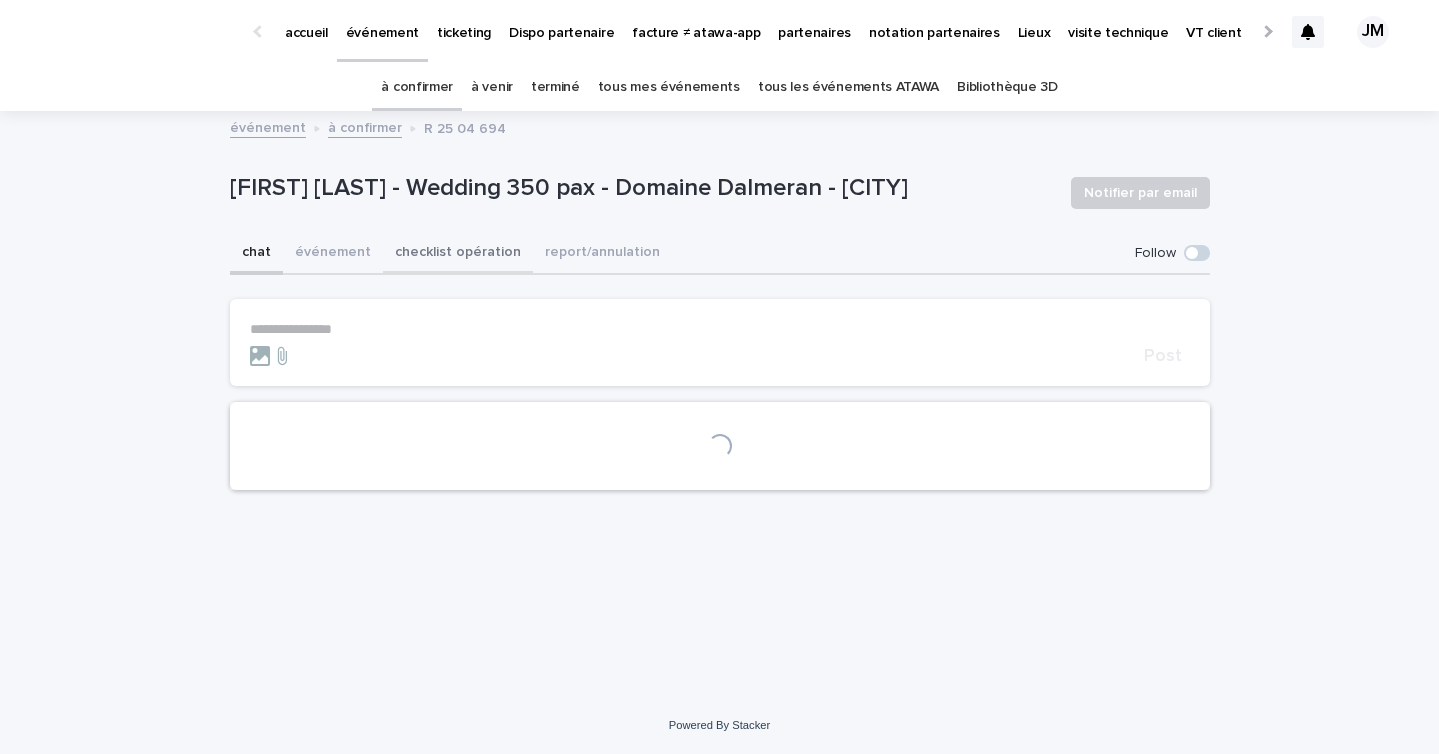 click on "checklist opération" at bounding box center [458, 254] 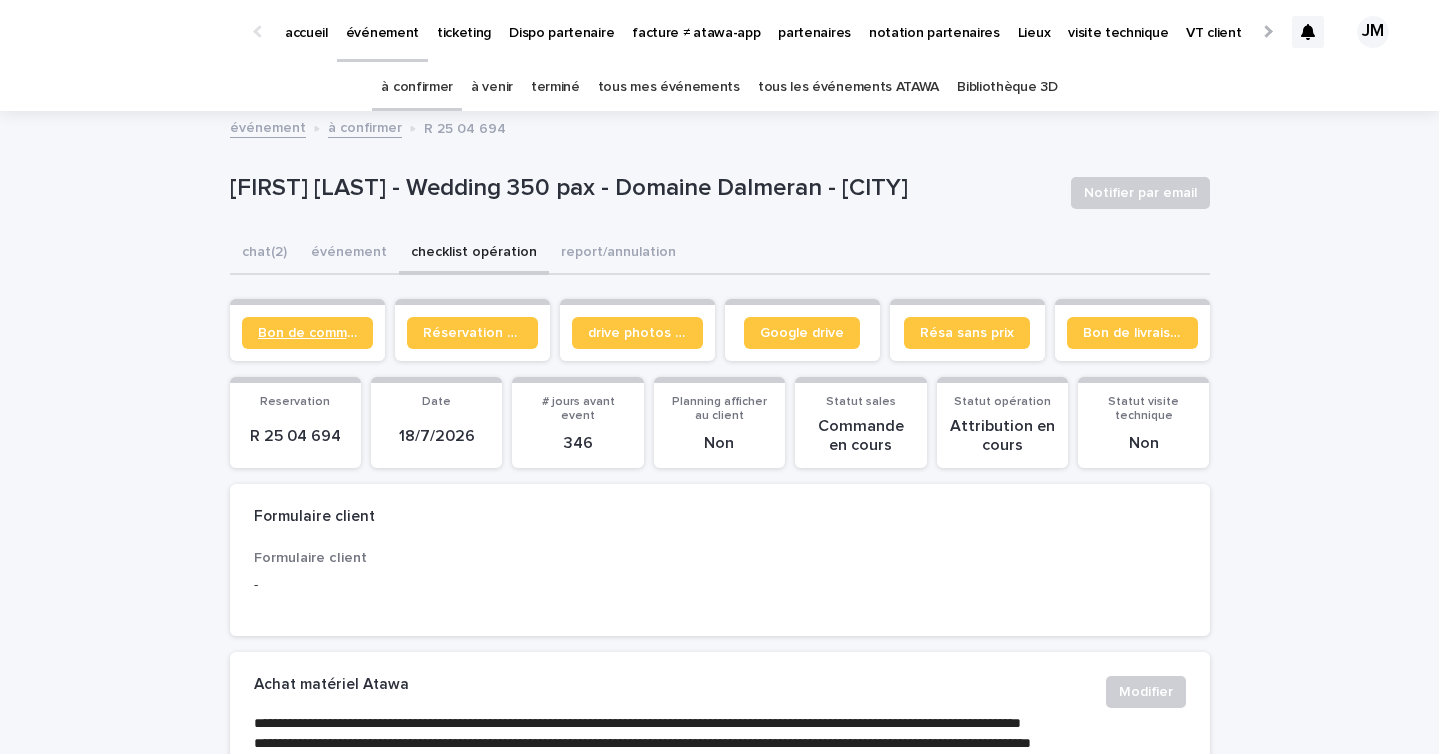 click on "Bon de commande" at bounding box center [307, 333] 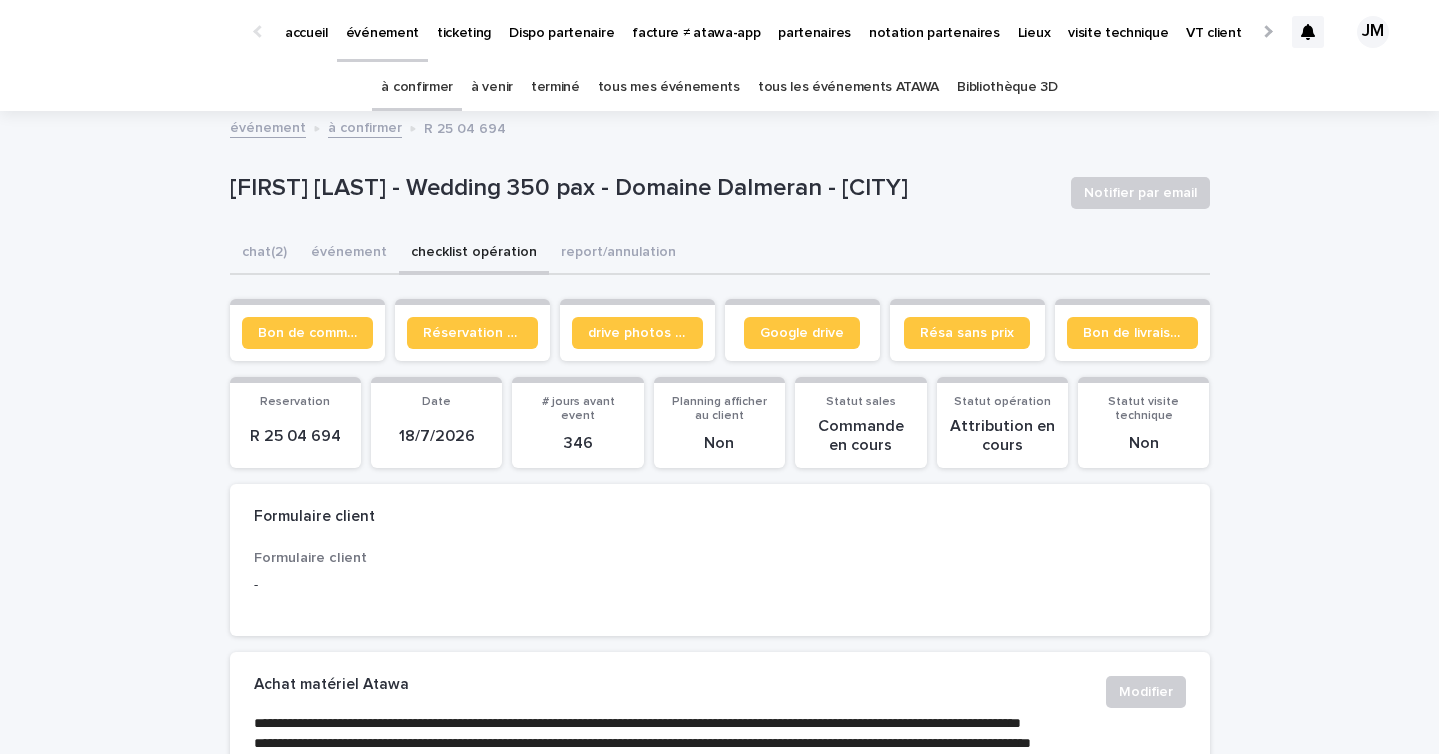 click on "à confirmer" at bounding box center (417, 87) 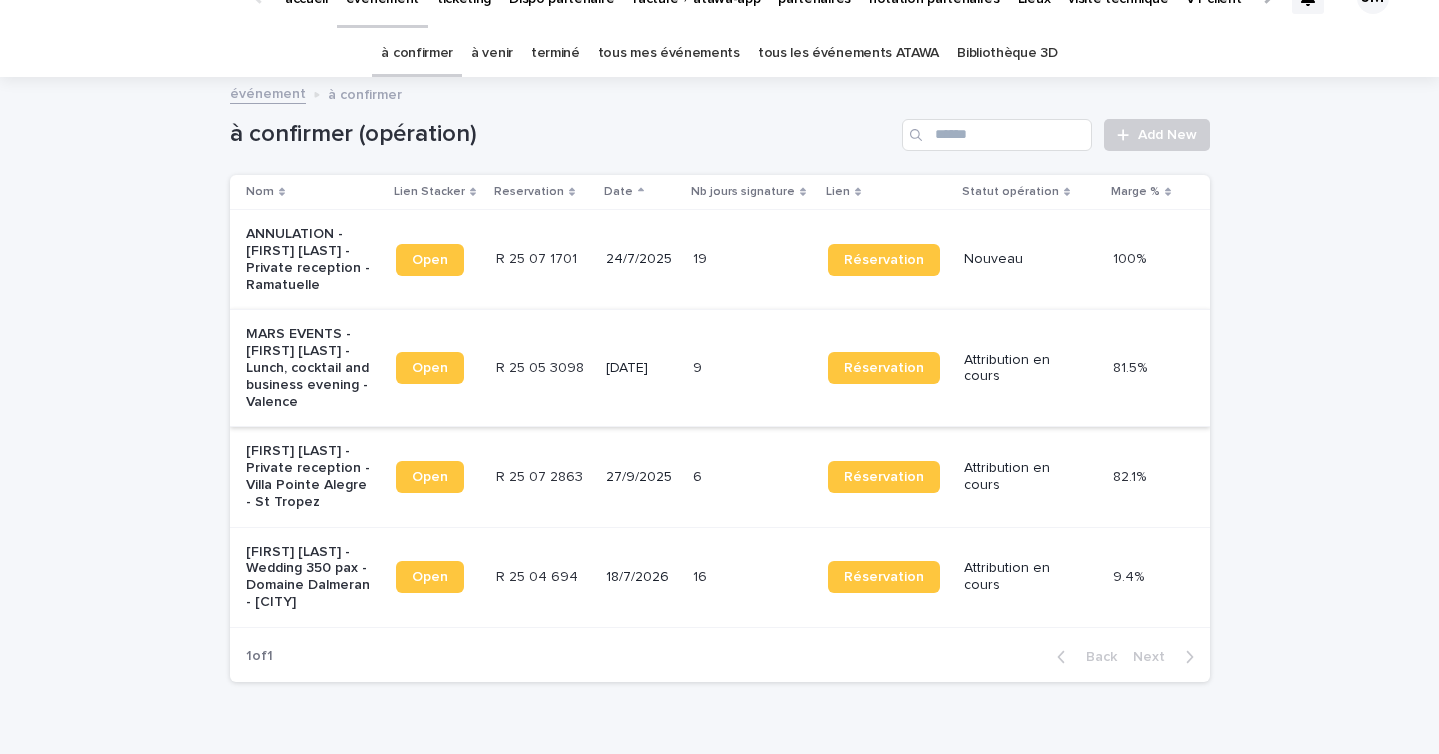 scroll, scrollTop: 35, scrollLeft: 0, axis: vertical 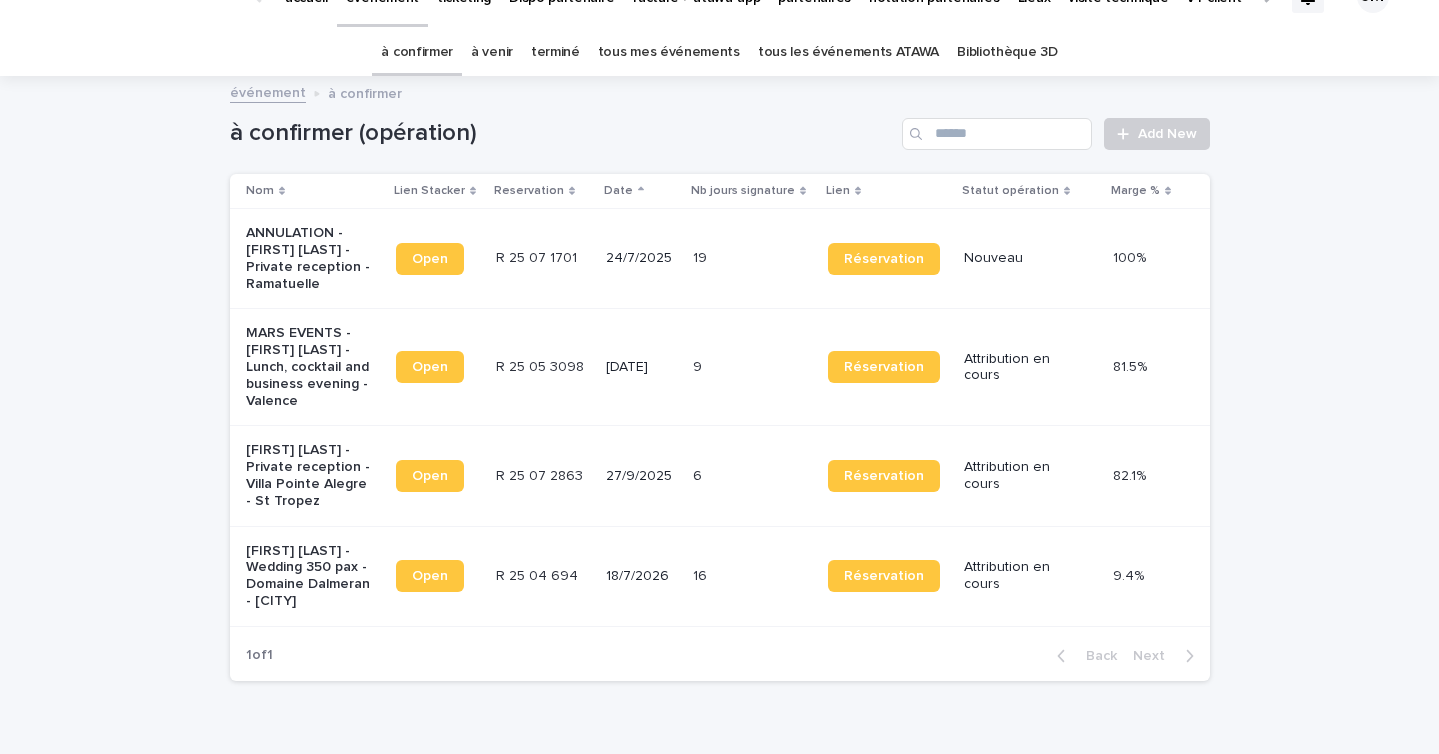 click on "6 6" at bounding box center [752, 476] 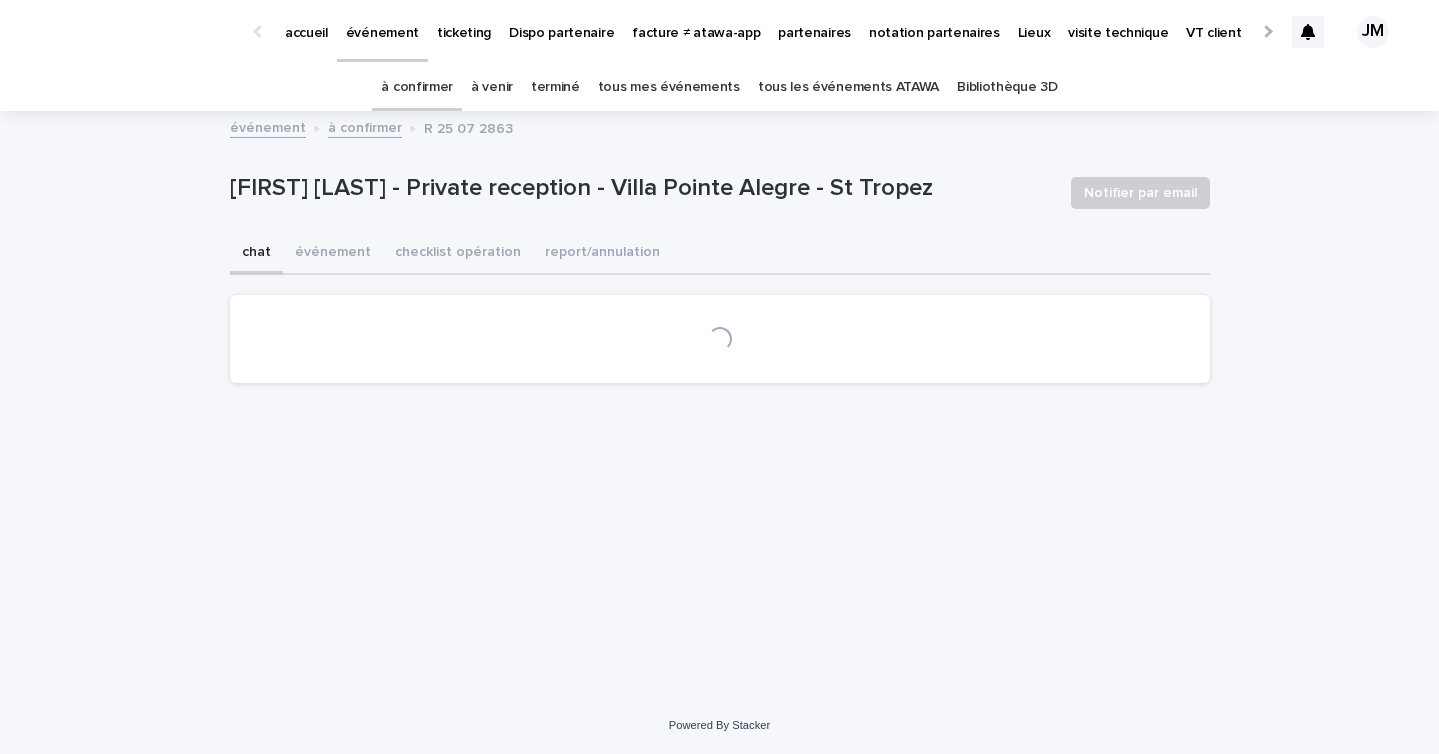 scroll, scrollTop: 0, scrollLeft: 0, axis: both 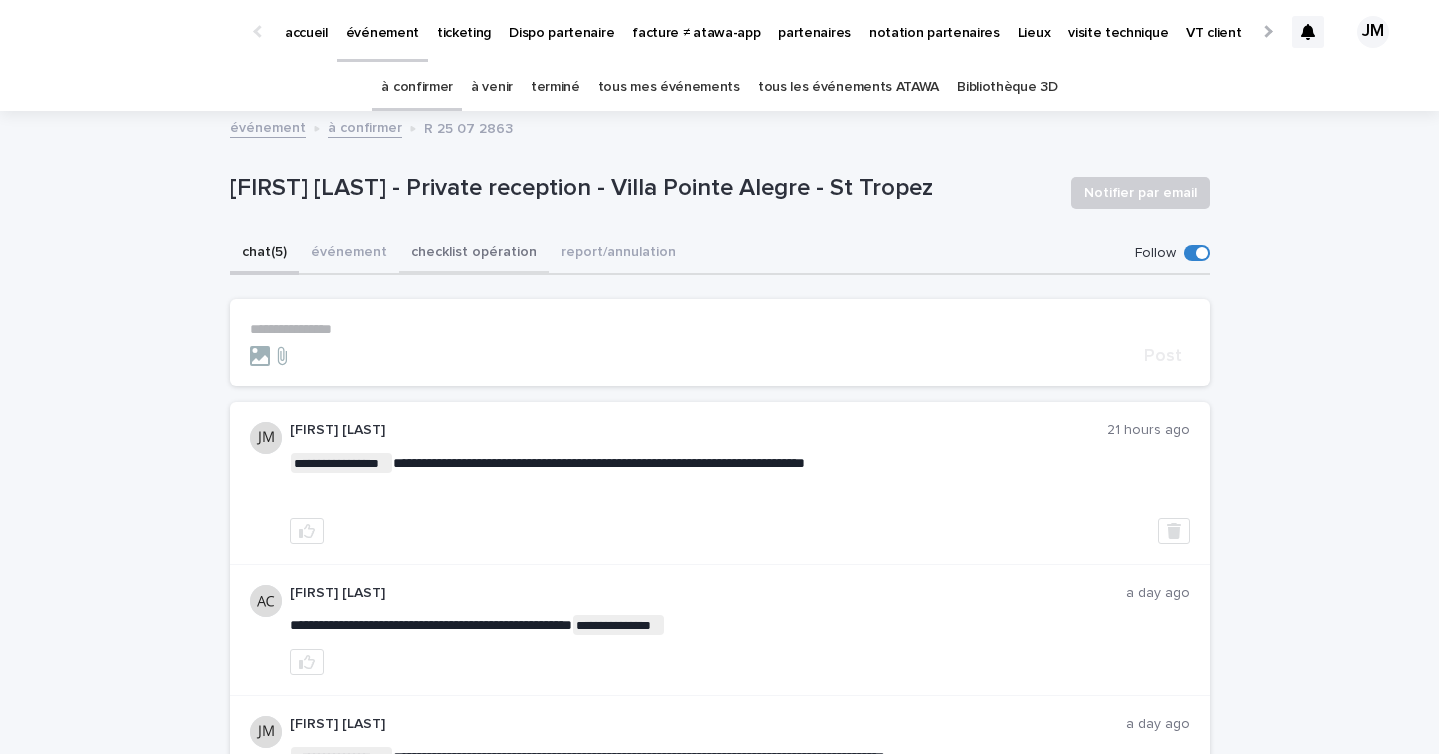 click on "checklist opération" at bounding box center (474, 254) 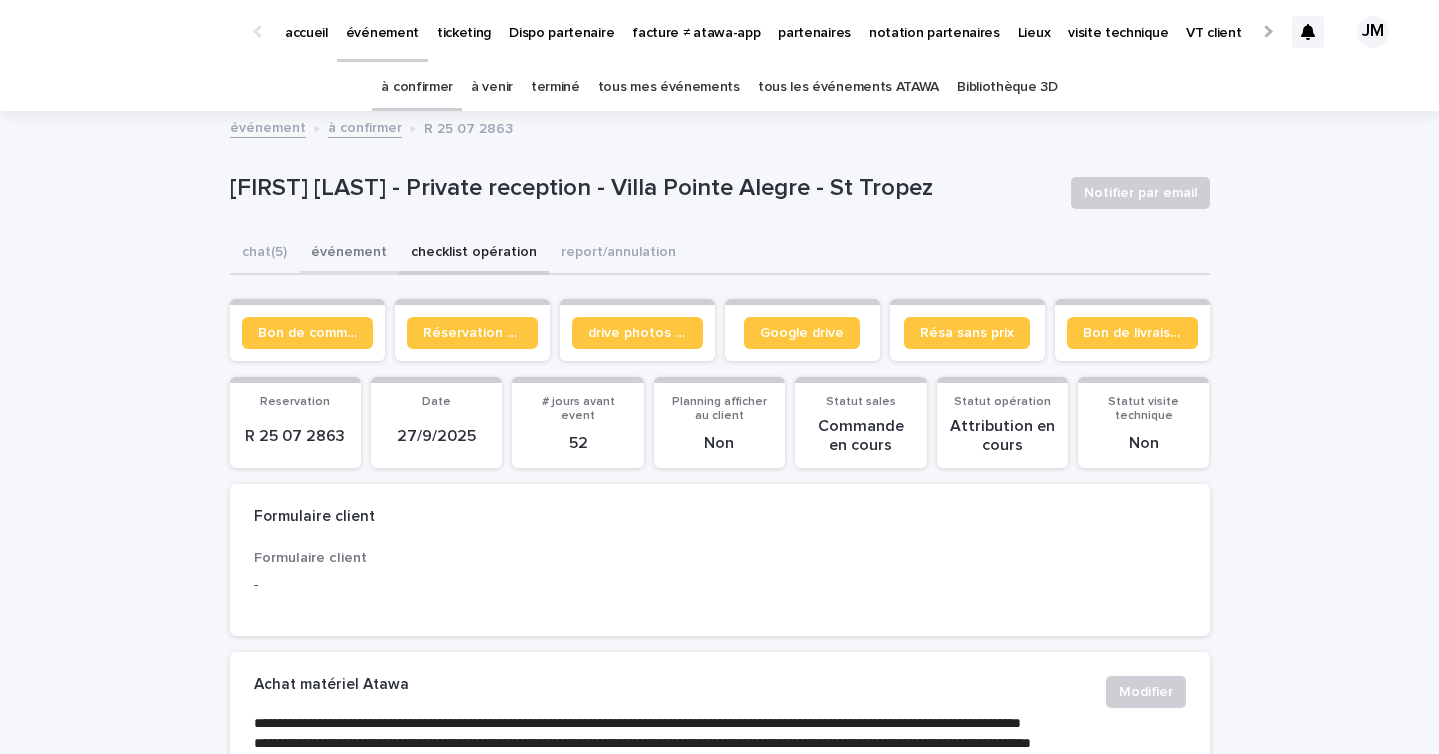 click on "événement" at bounding box center (349, 254) 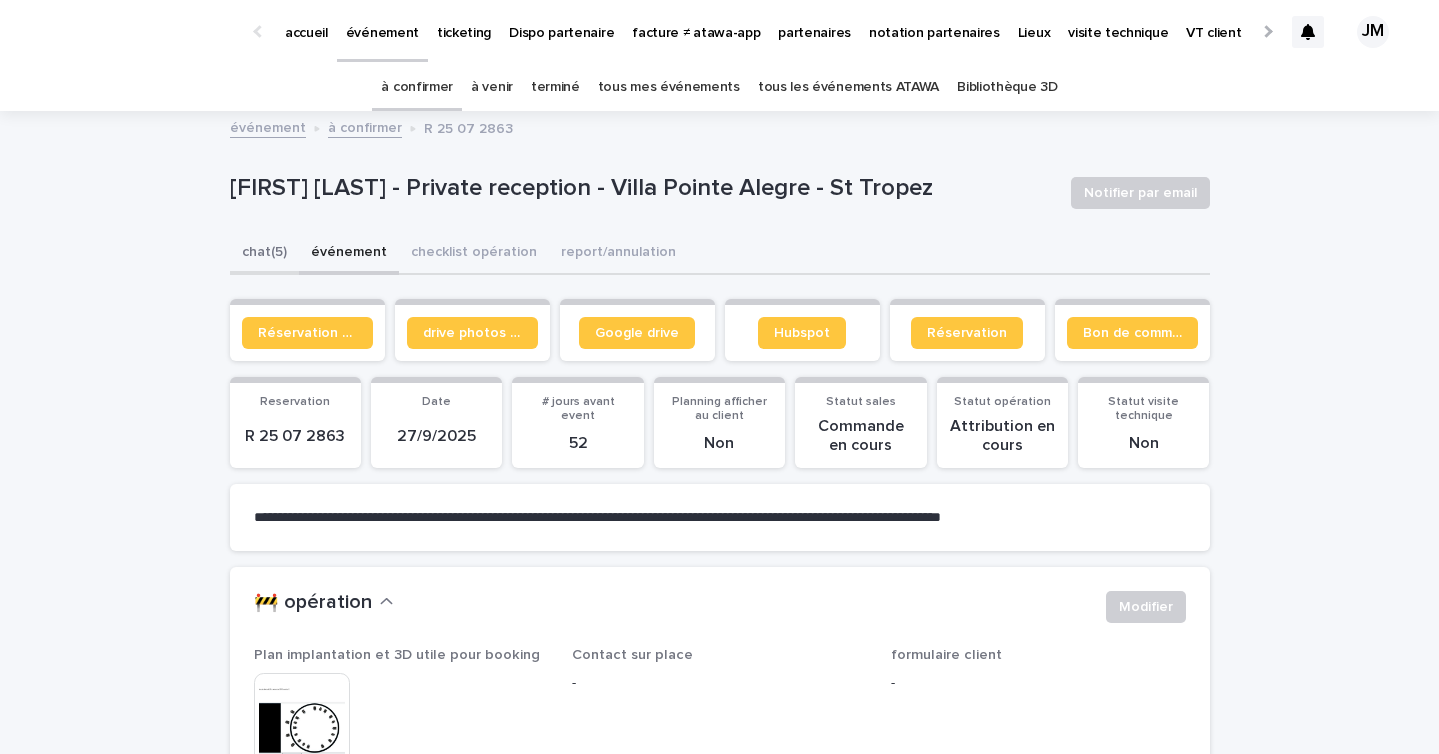 click on "chat  (5)" at bounding box center (264, 254) 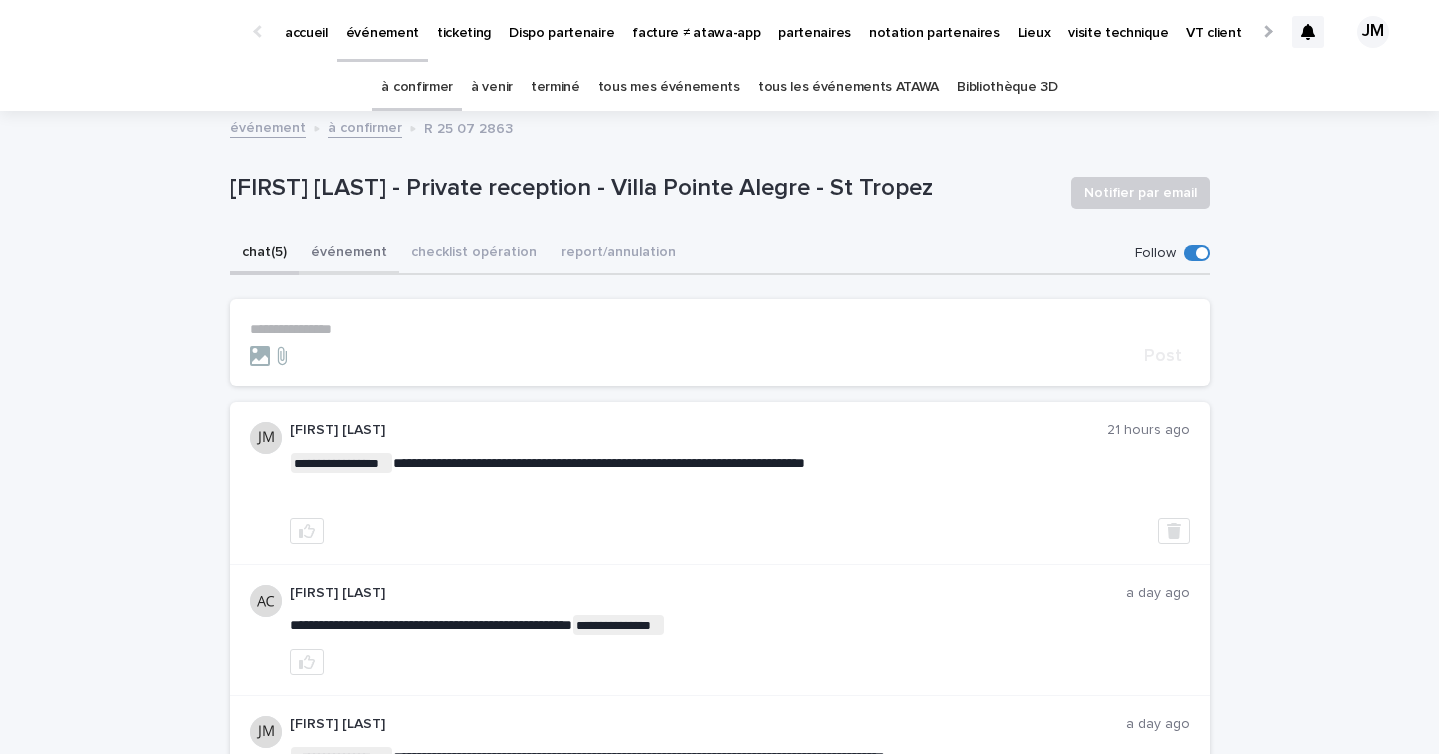 click on "événement" at bounding box center [349, 254] 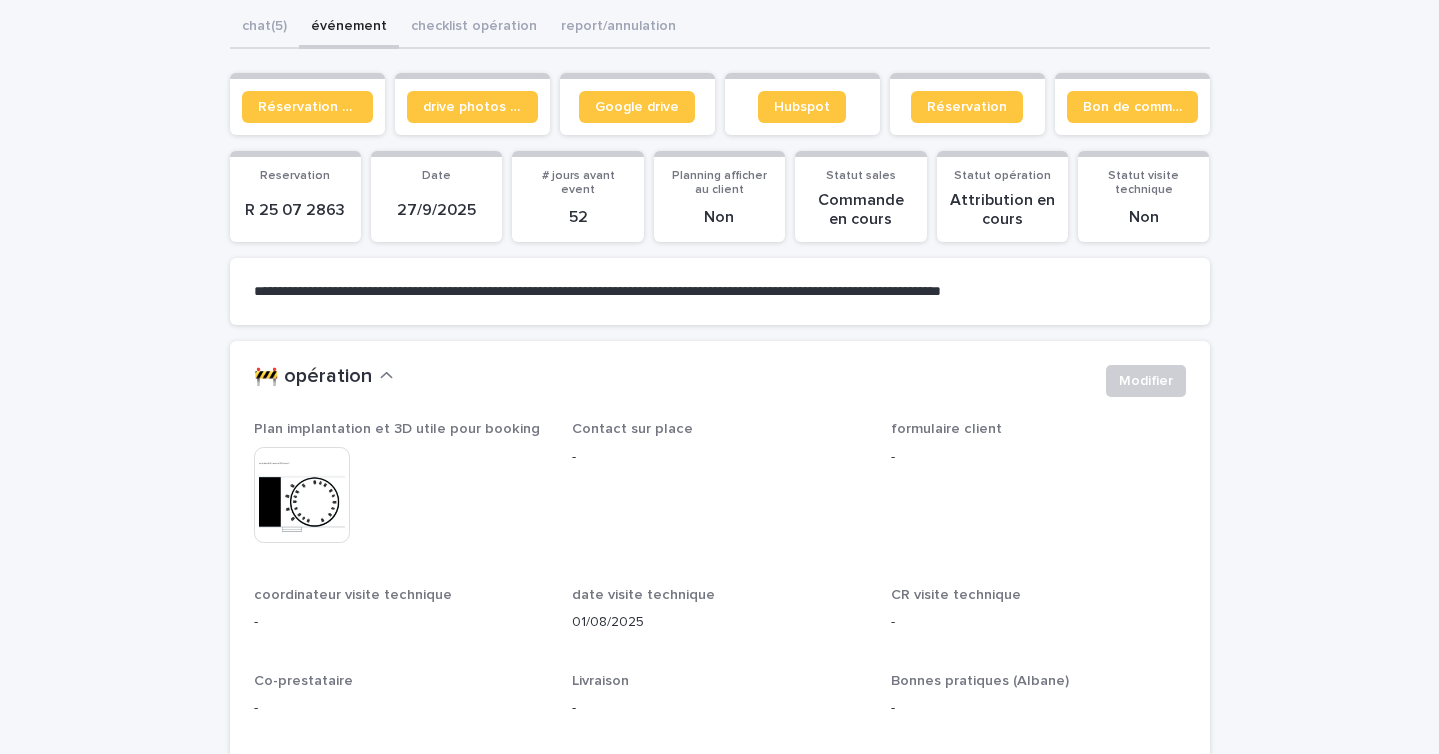 scroll, scrollTop: 250, scrollLeft: 0, axis: vertical 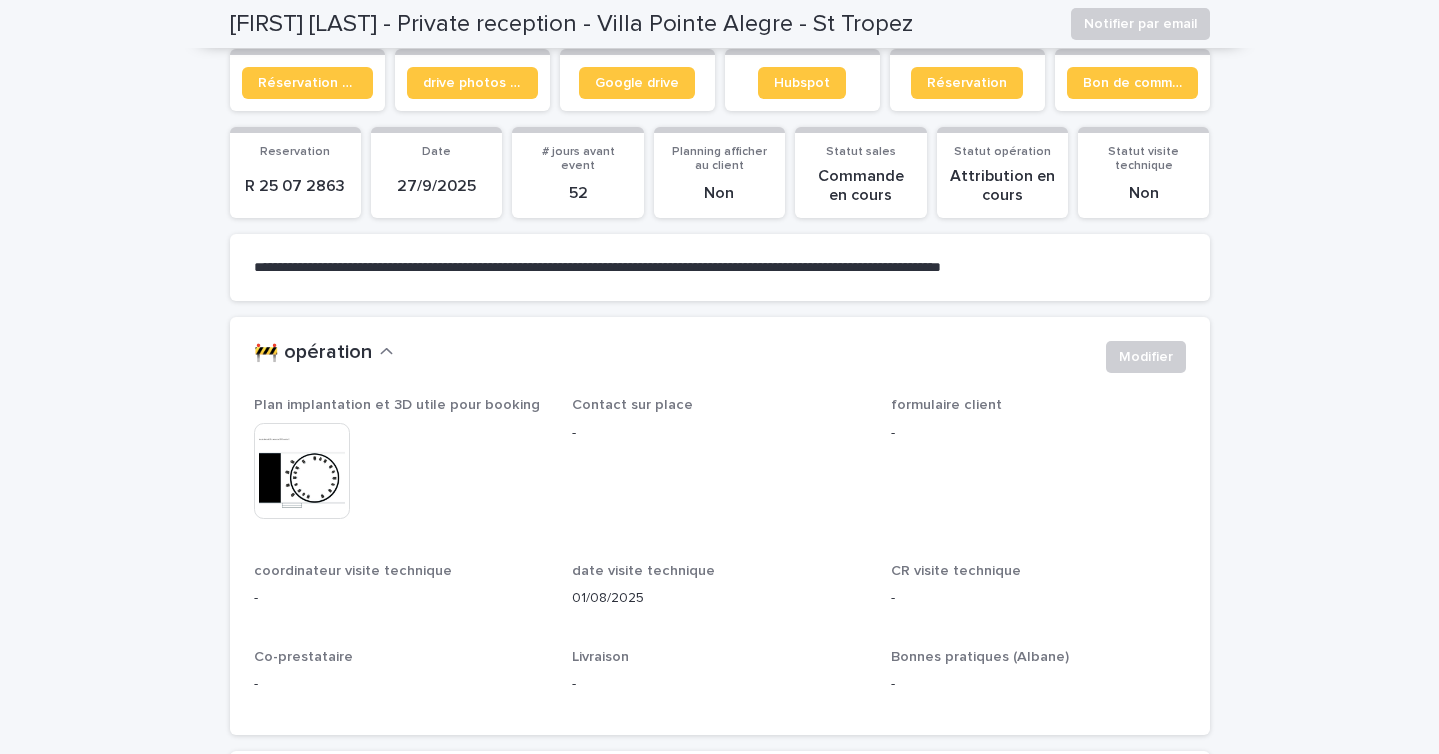 click at bounding box center (302, 471) 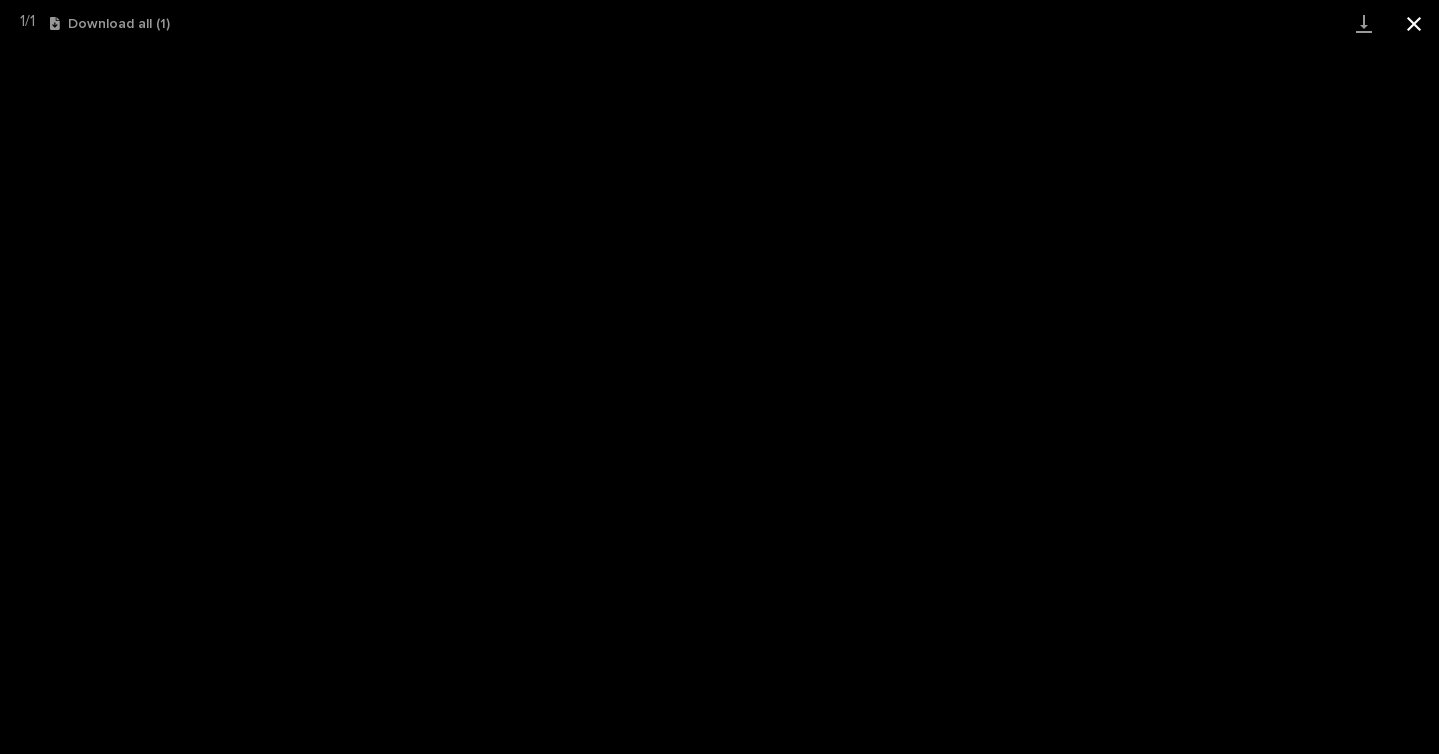 click at bounding box center [1414, 23] 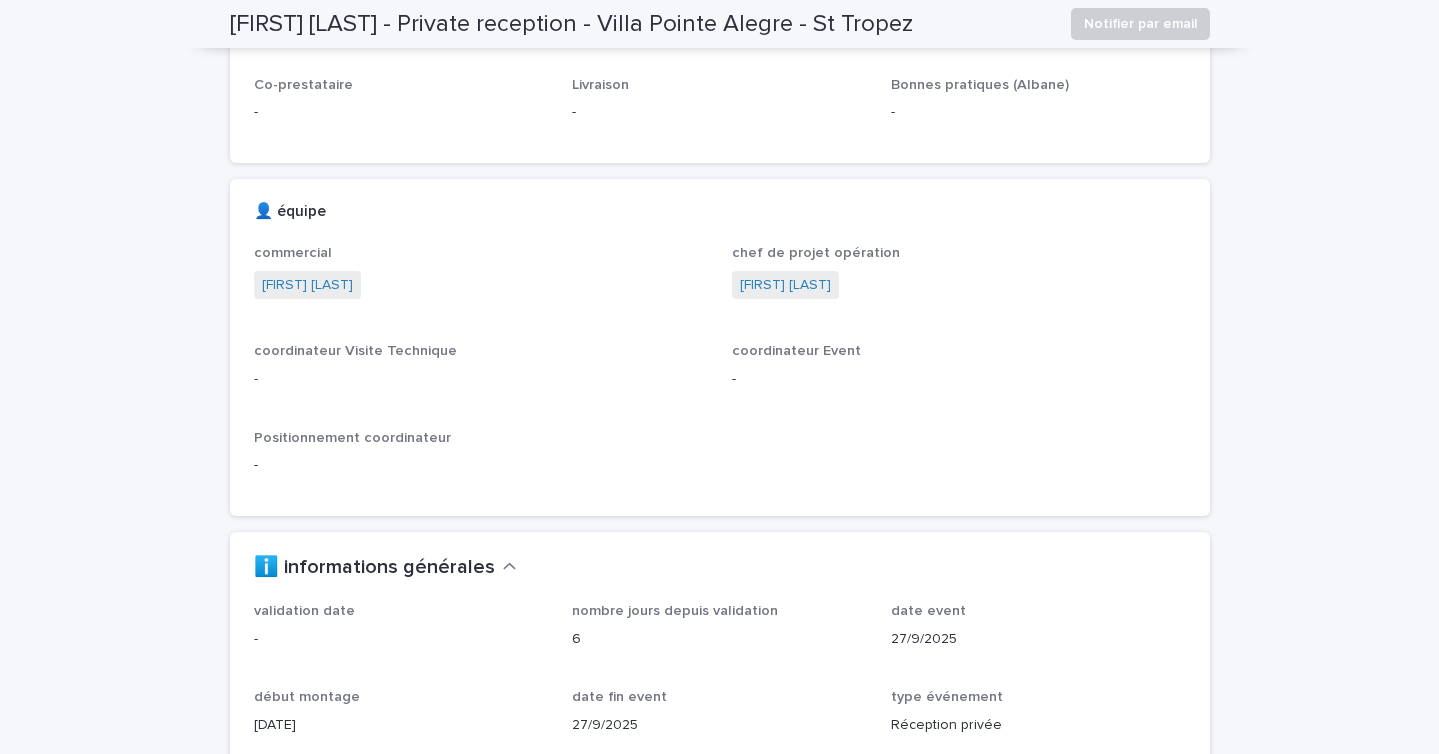 scroll, scrollTop: 0, scrollLeft: 0, axis: both 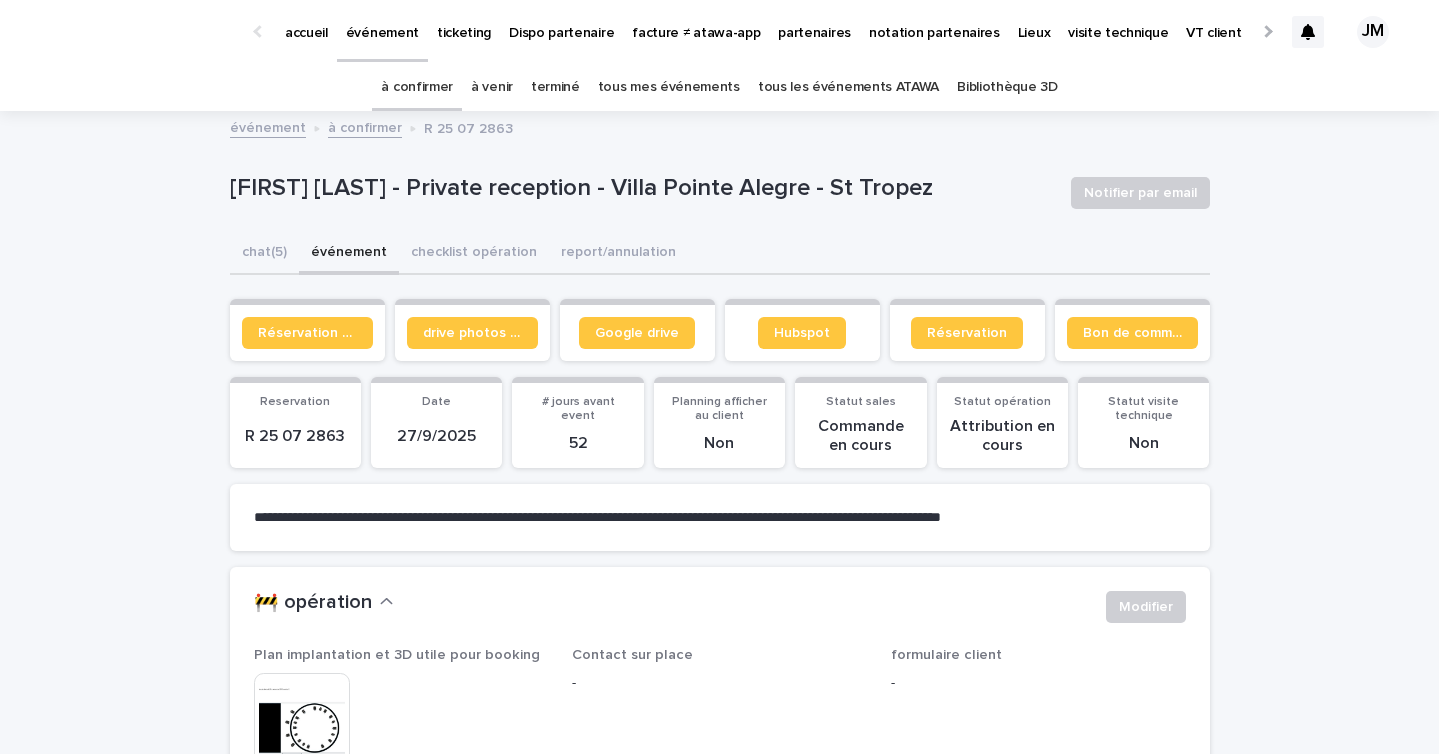 click on "à confirmer" at bounding box center (417, 87) 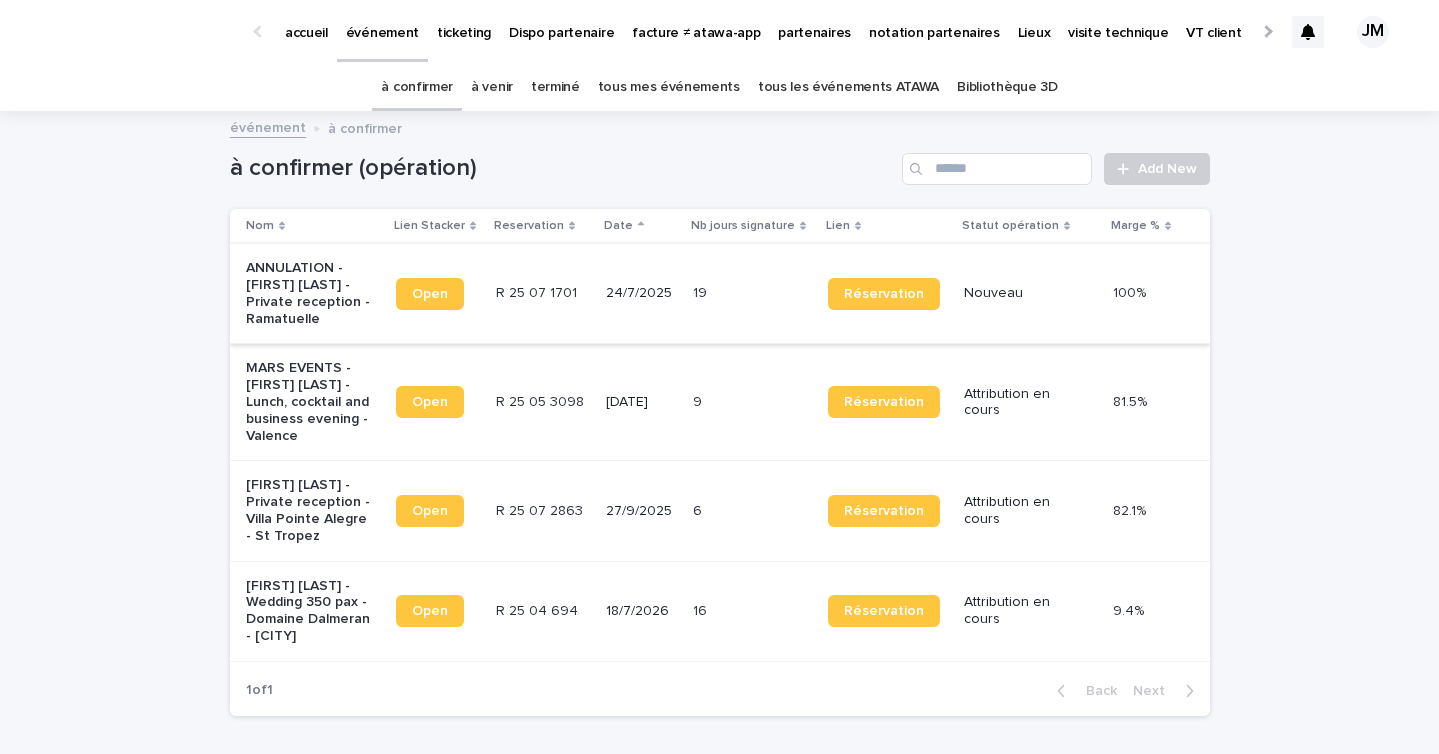 scroll, scrollTop: 62, scrollLeft: 0, axis: vertical 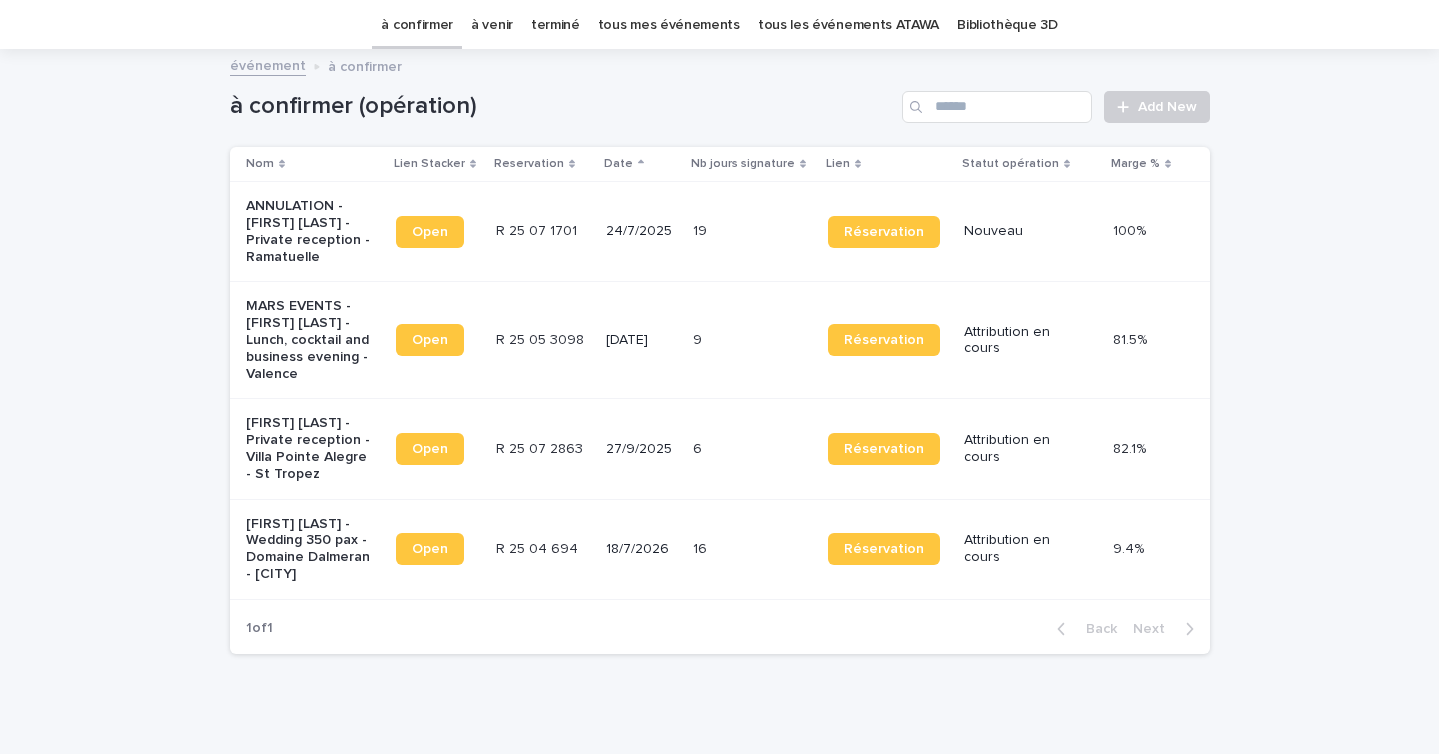 click on "tous les événements ATAWA" at bounding box center (848, 25) 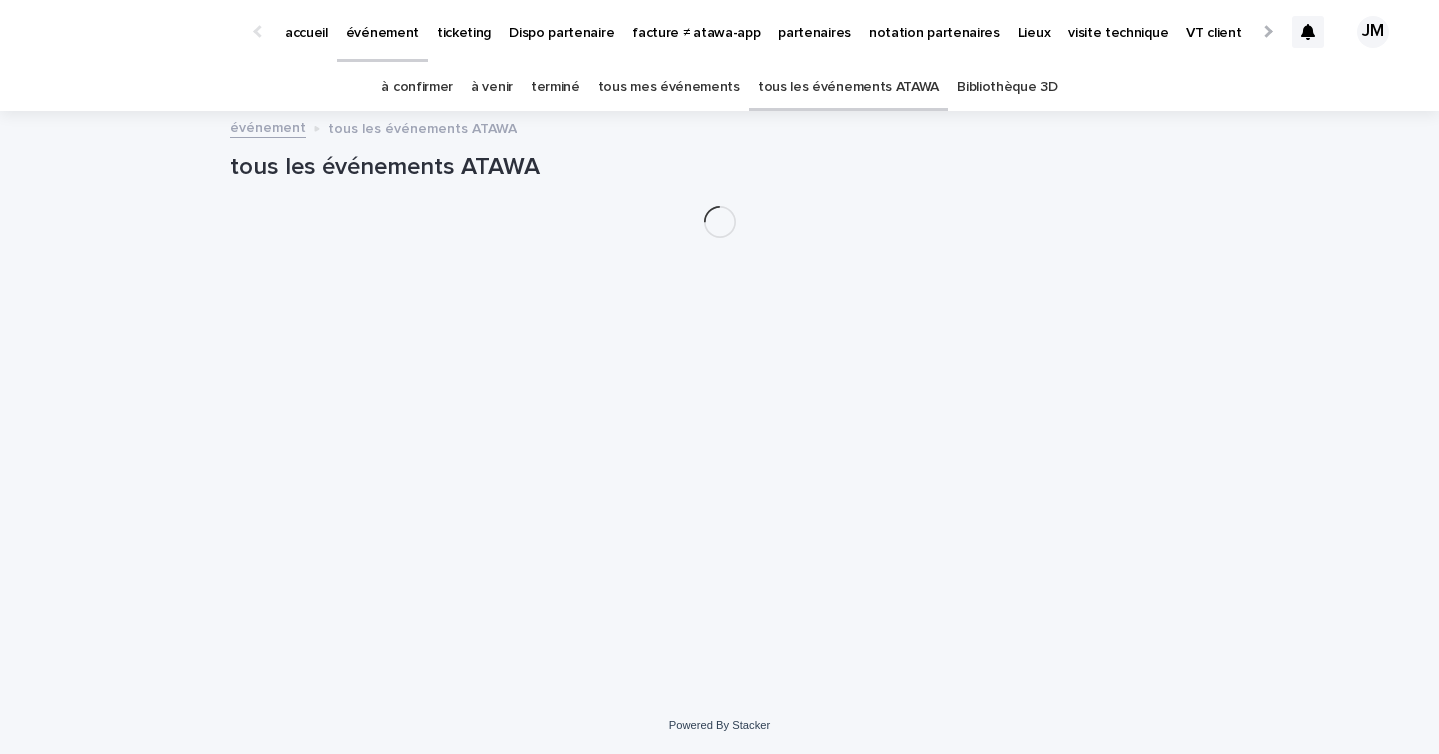 scroll, scrollTop: 0, scrollLeft: 0, axis: both 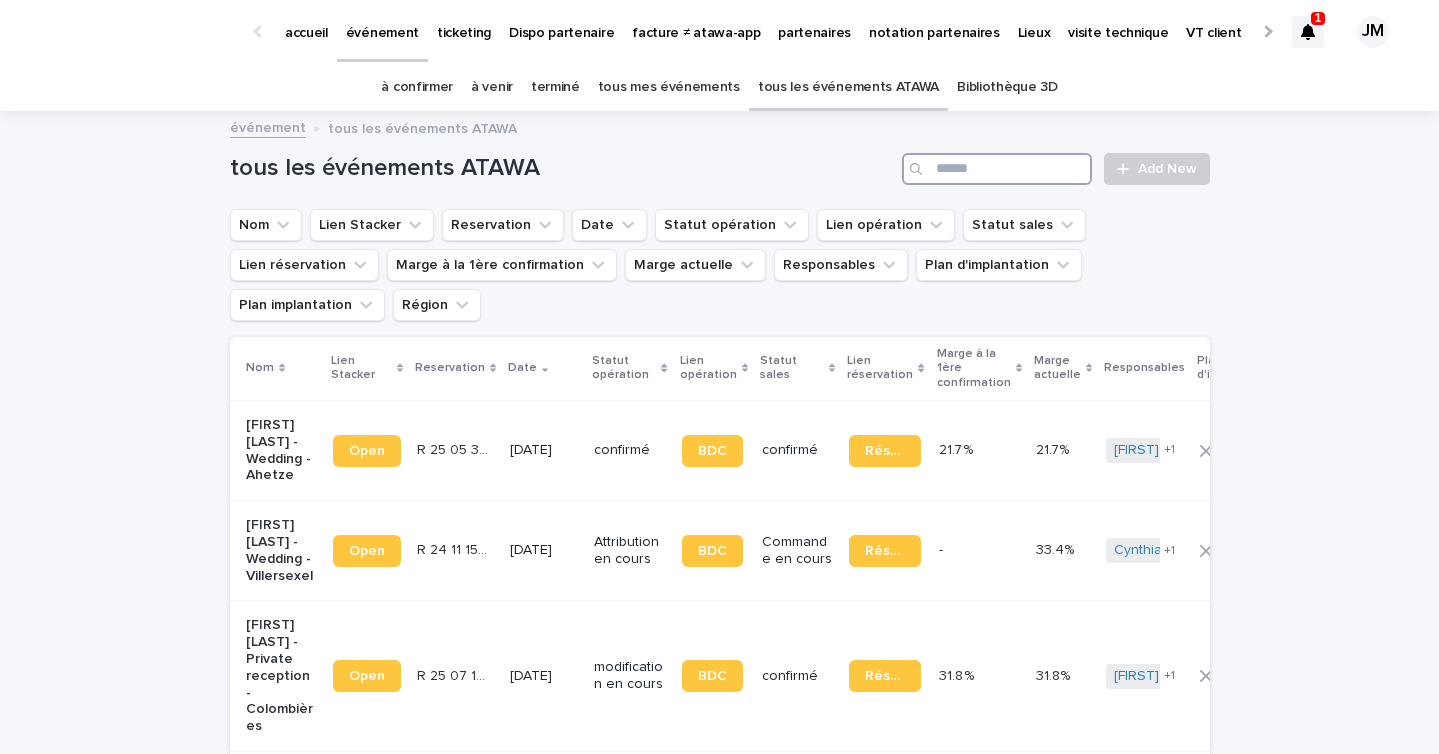 click at bounding box center (997, 169) 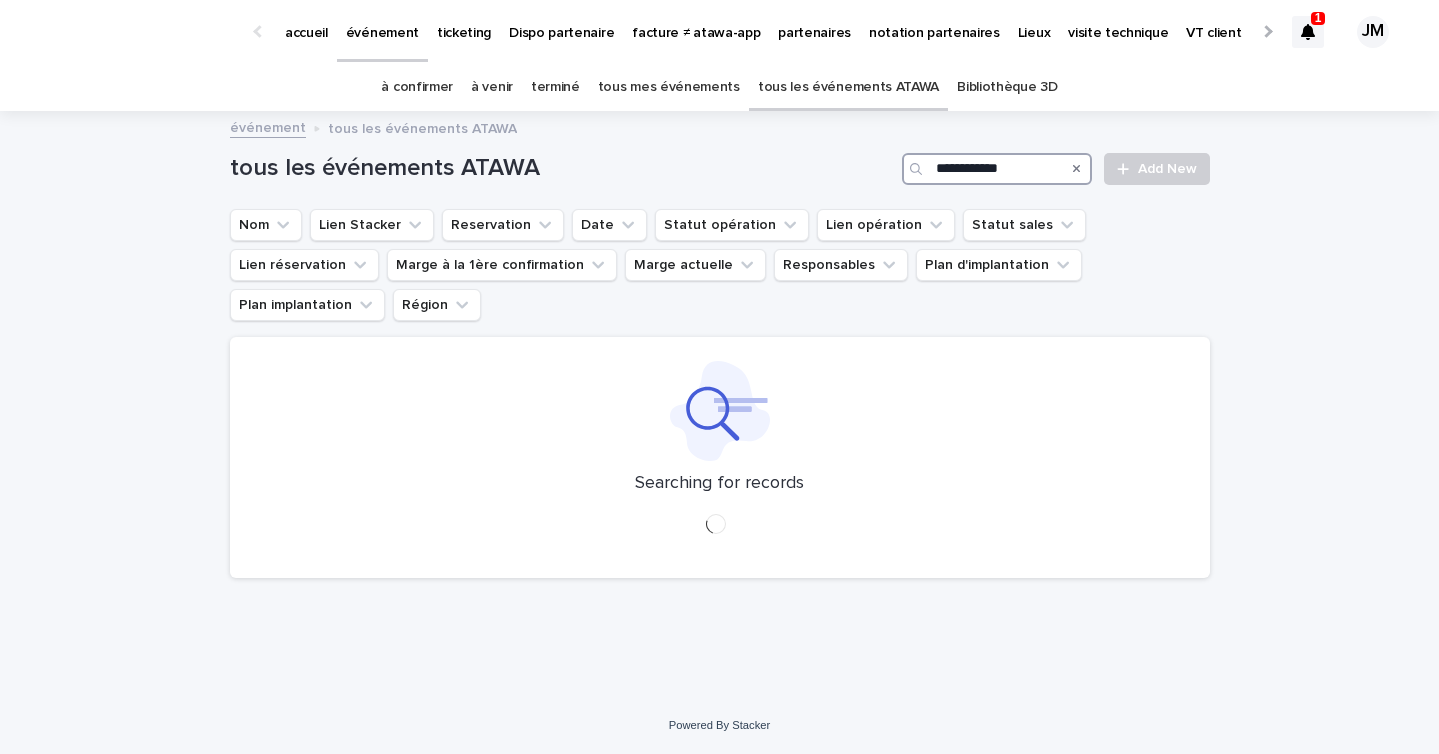 type on "**********" 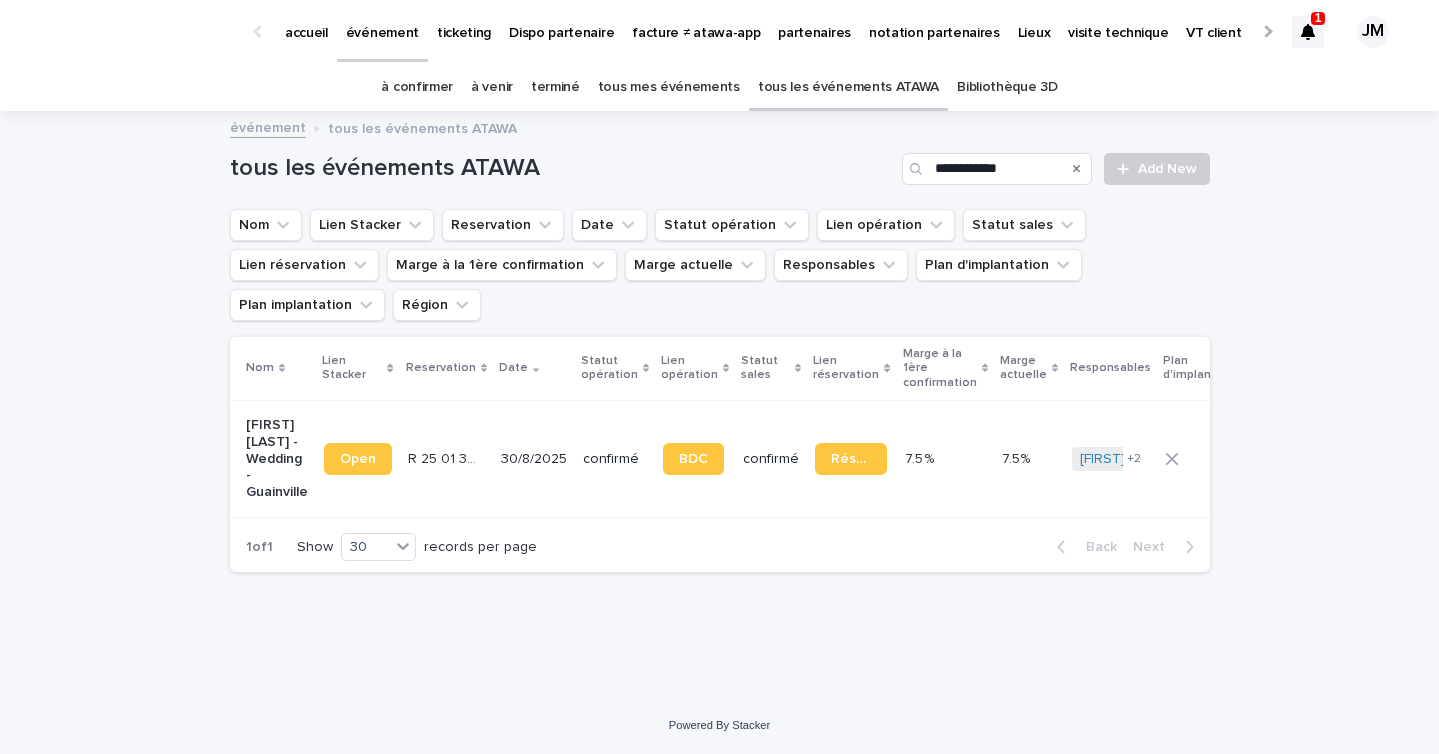 click on "7.5 % 7.5 %" at bounding box center [945, 458] 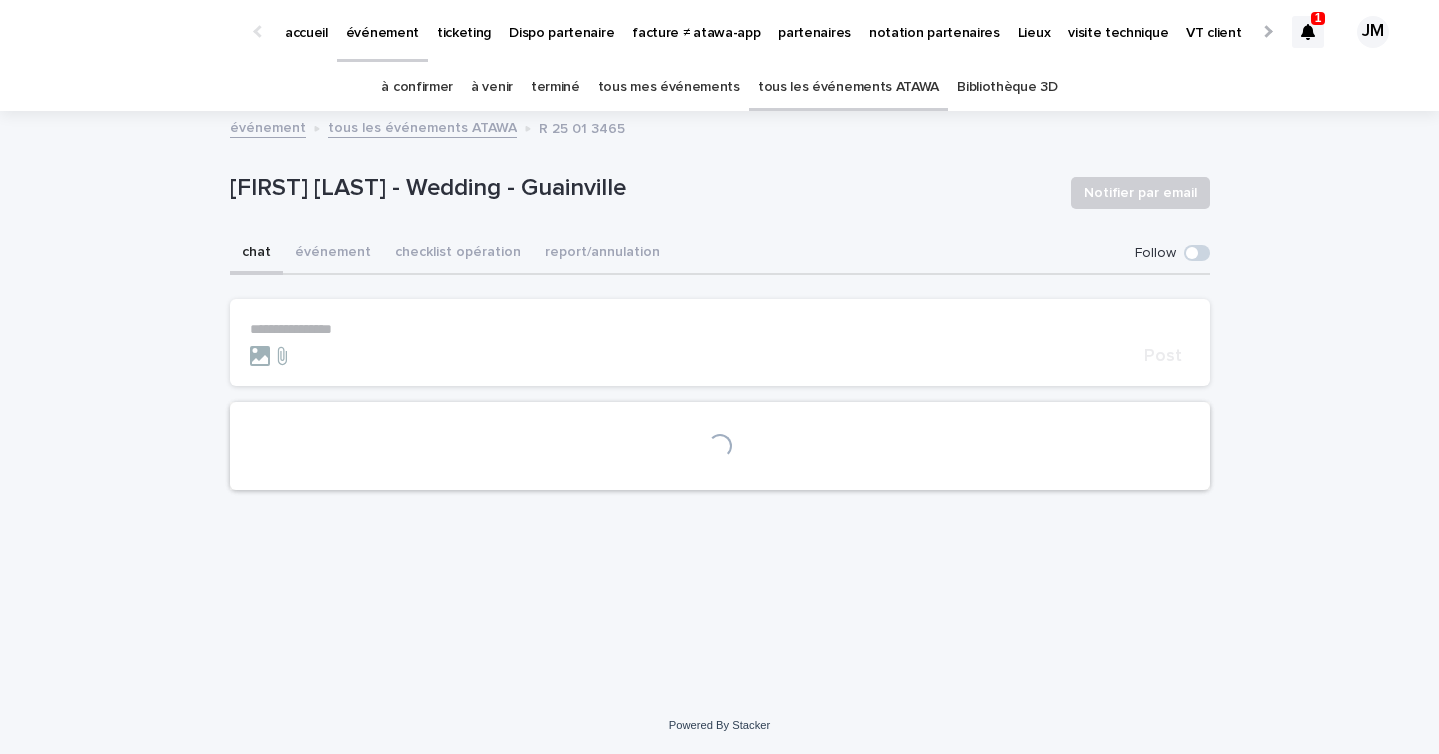 click at bounding box center (1308, 32) 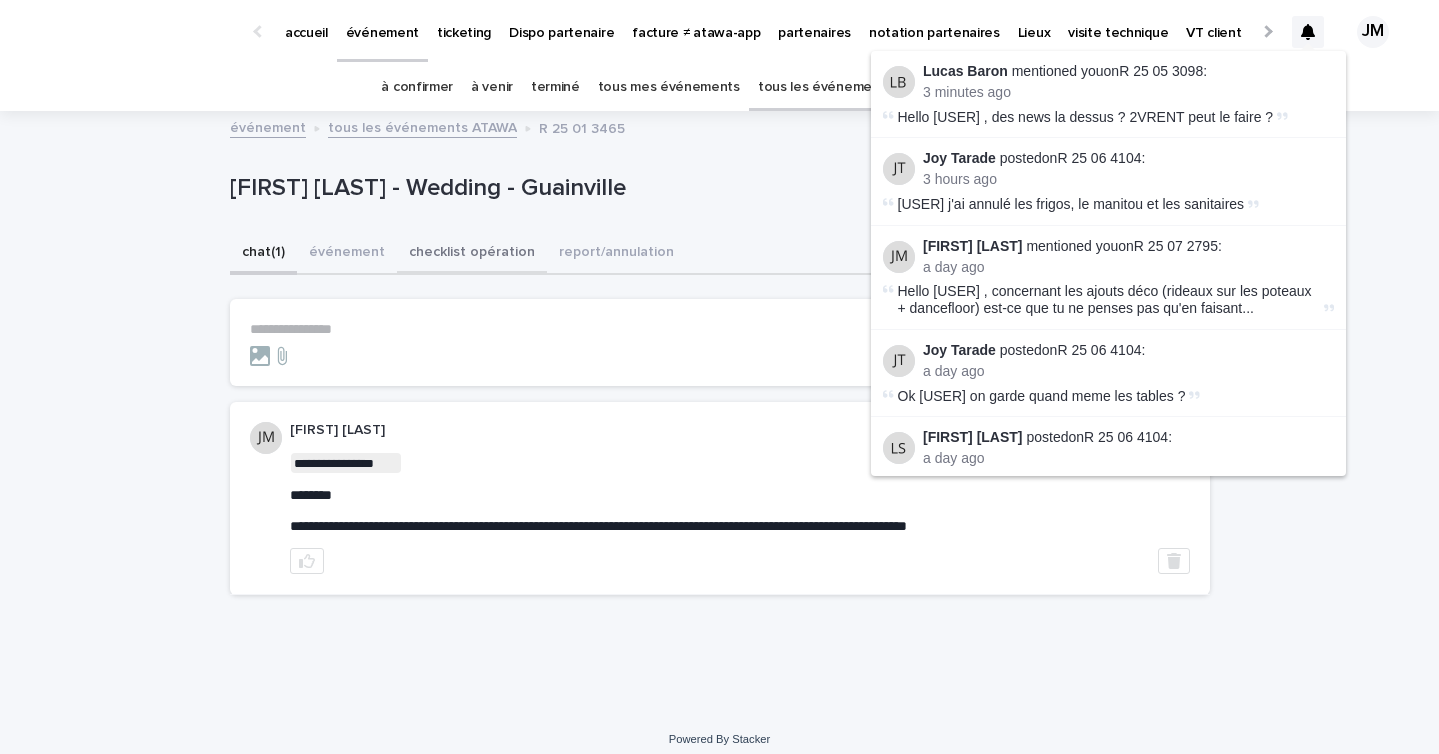 click on "checklist opération" at bounding box center [472, 254] 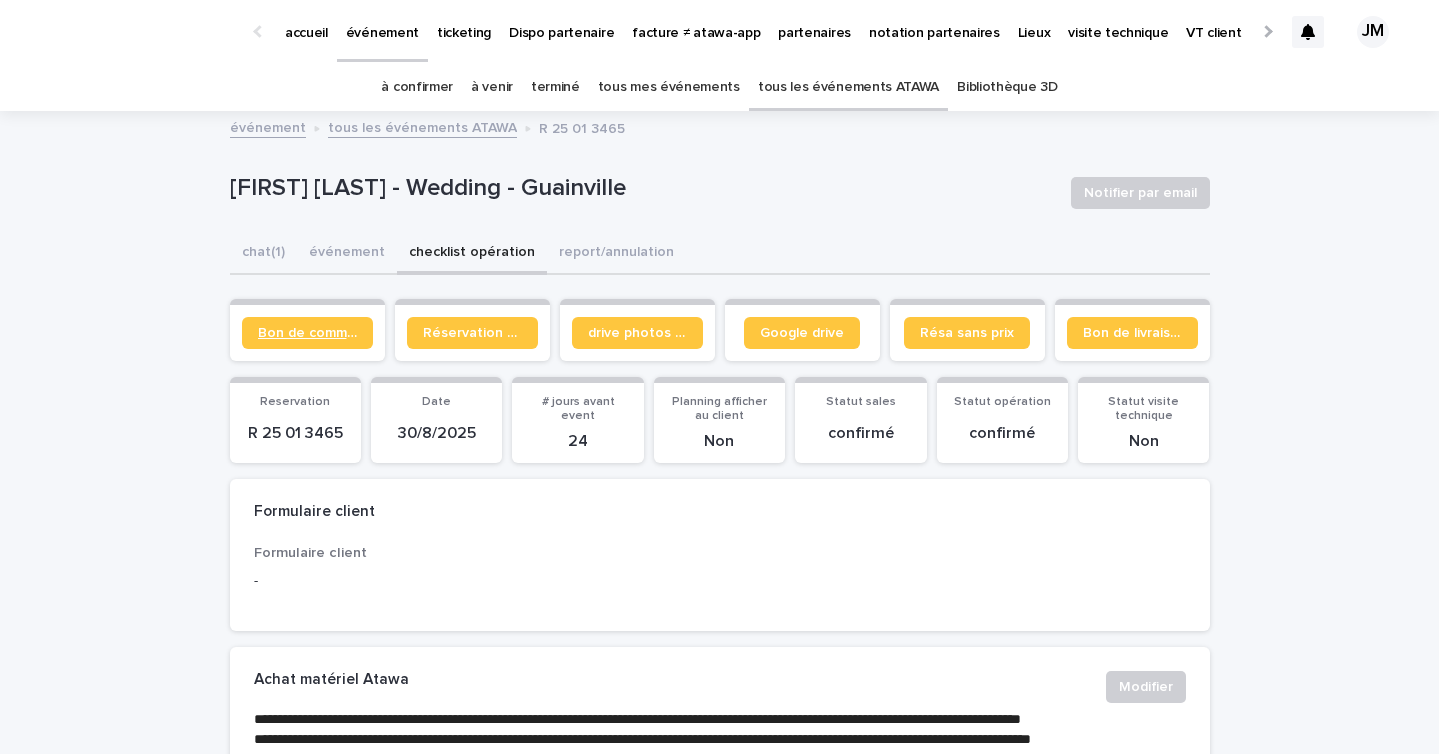 click on "Bon de commande" at bounding box center (307, 333) 